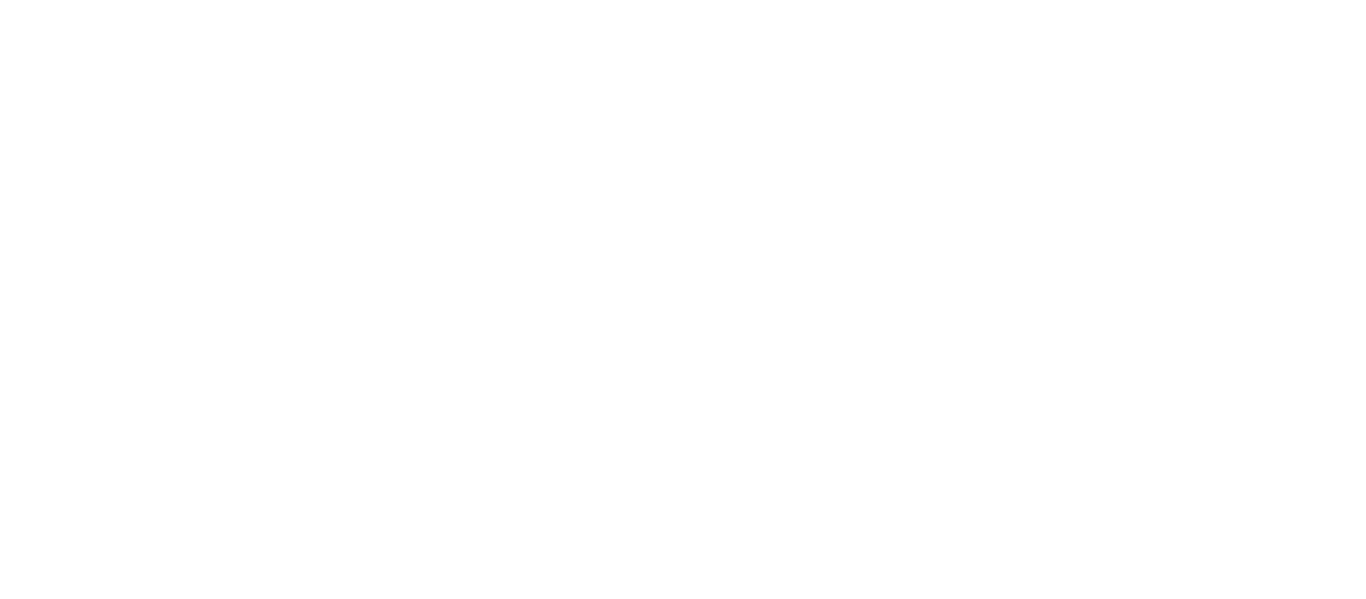 scroll, scrollTop: 0, scrollLeft: 0, axis: both 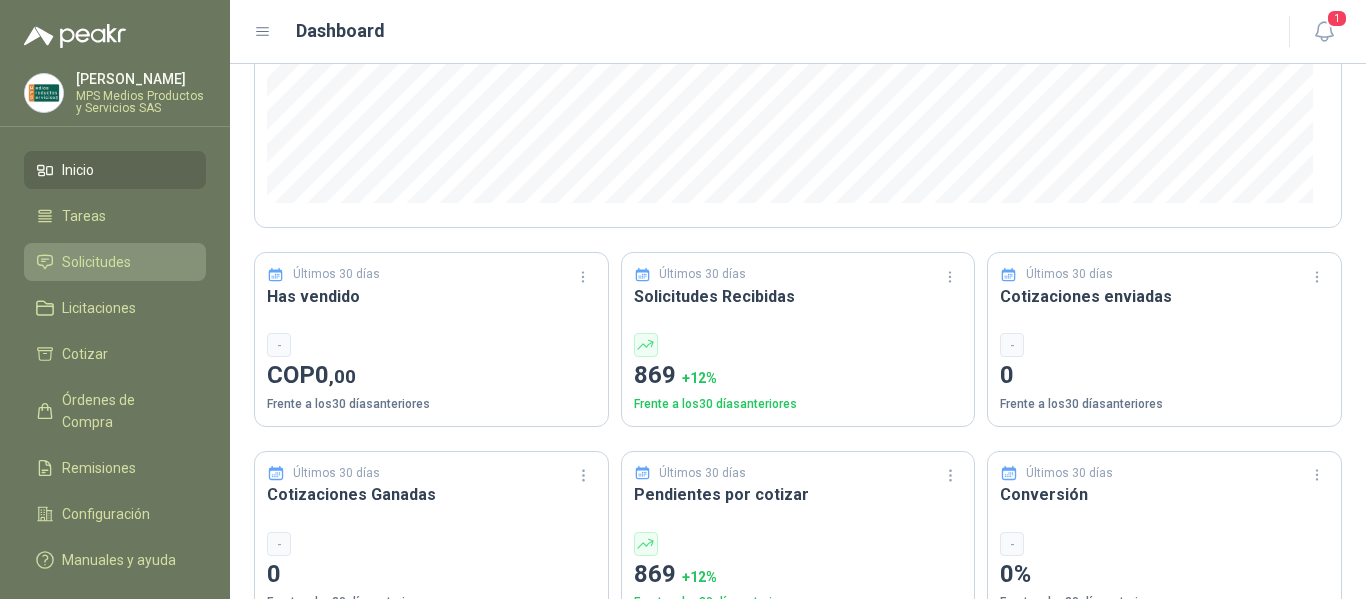 click on "Solicitudes" at bounding box center [96, 262] 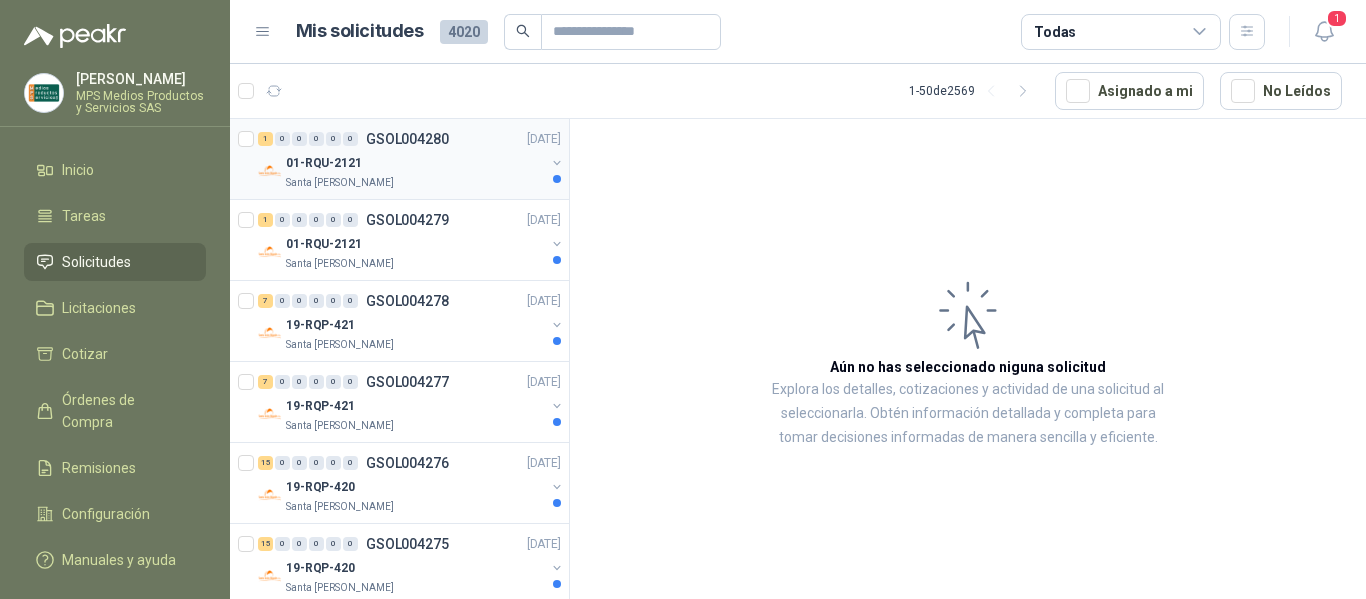 click on "Santa [PERSON_NAME]" at bounding box center [340, 183] 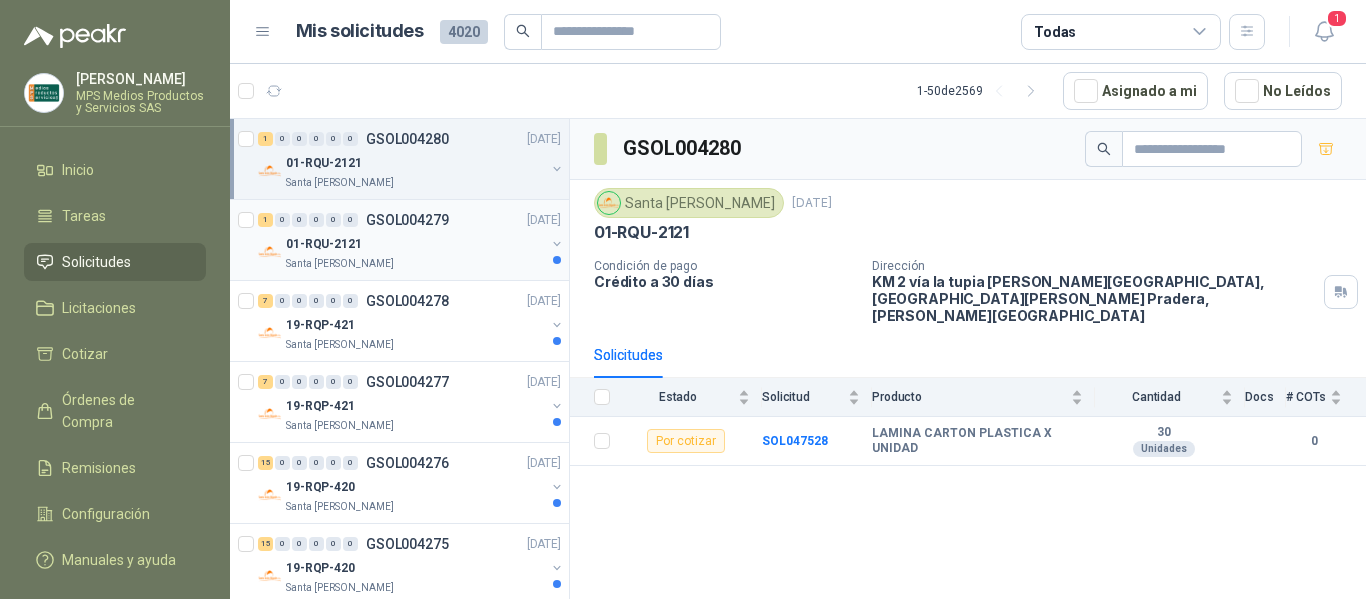 click on "Santa [PERSON_NAME]" at bounding box center (340, 264) 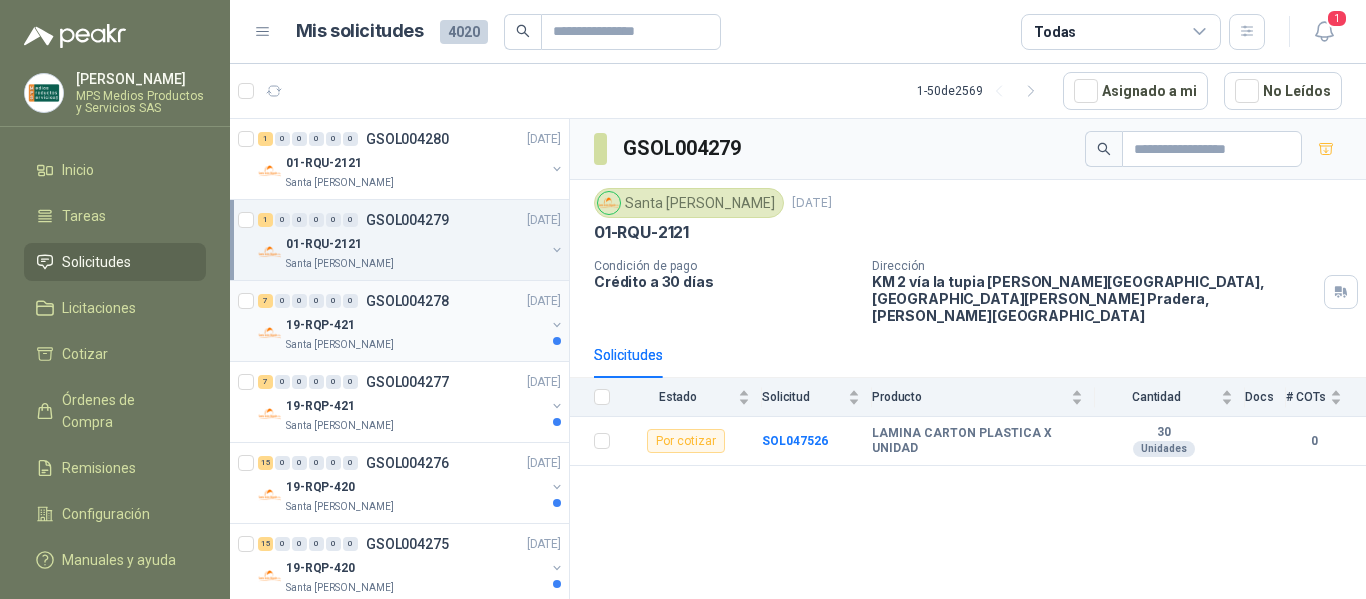 click on "19-RQP-421" at bounding box center (320, 325) 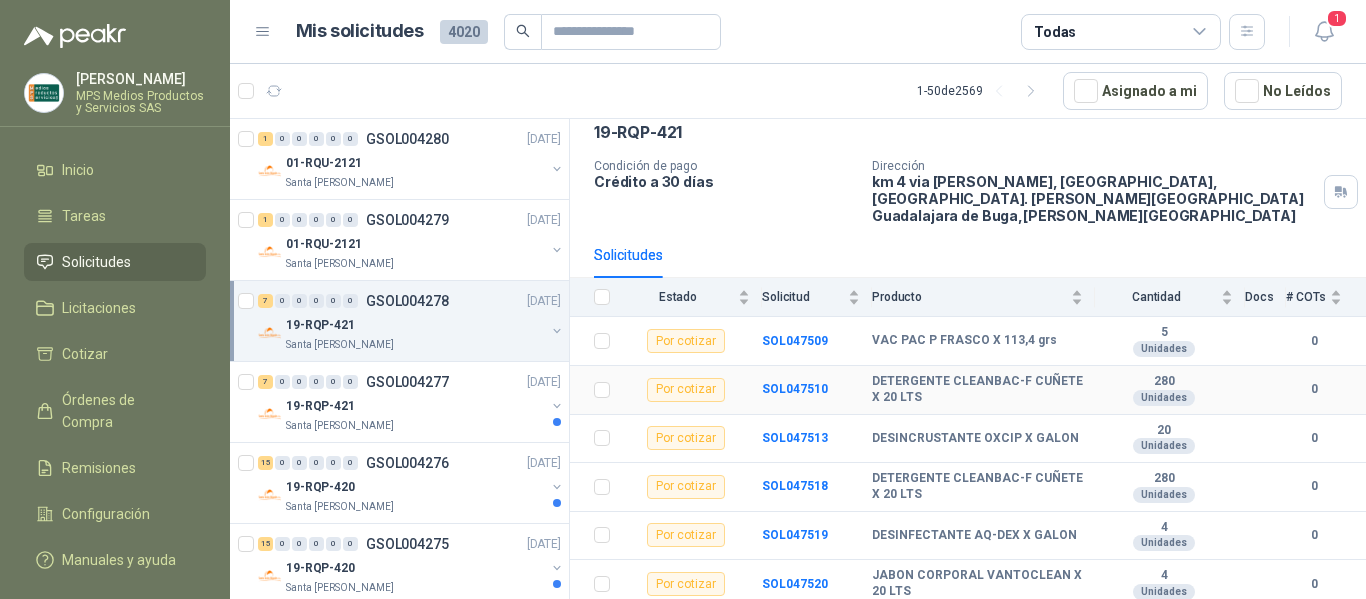 scroll, scrollTop: 134, scrollLeft: 0, axis: vertical 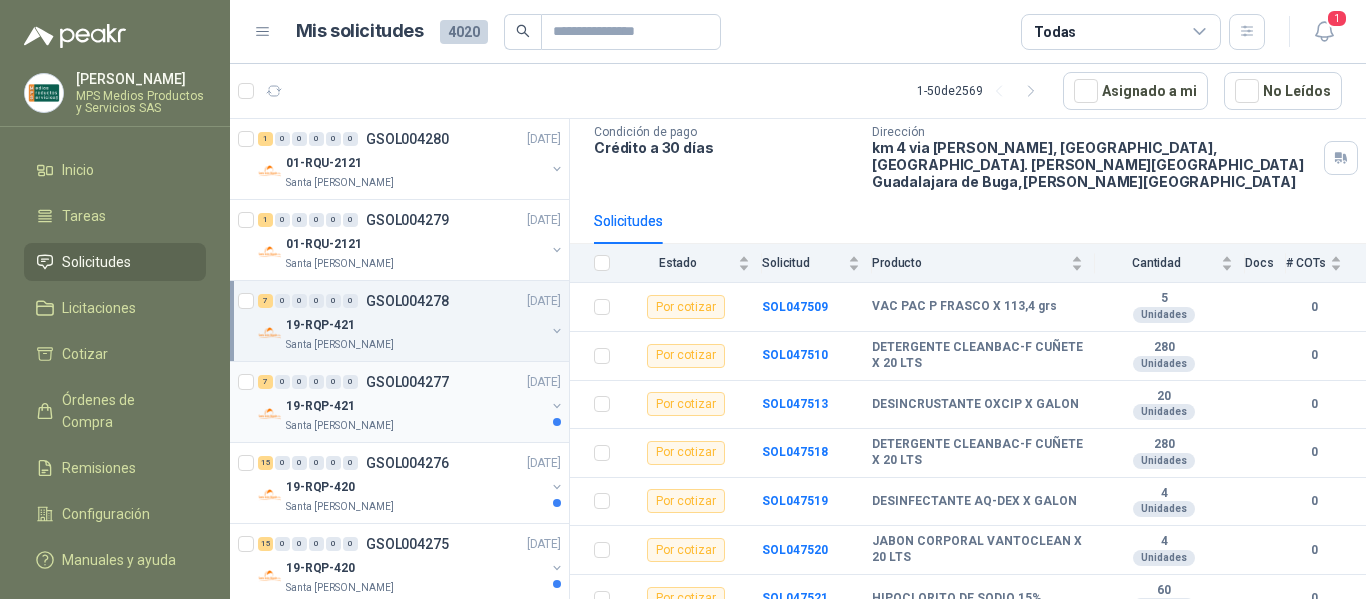 click on "19-RQP-421" at bounding box center (320, 406) 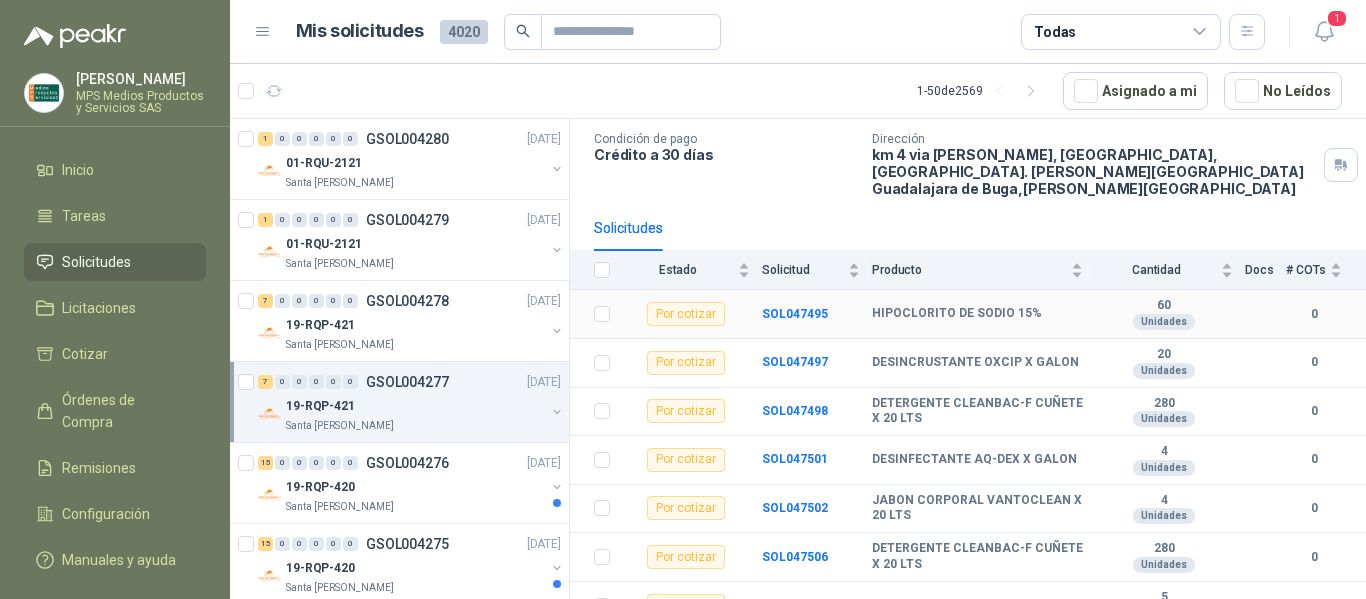 scroll, scrollTop: 134, scrollLeft: 0, axis: vertical 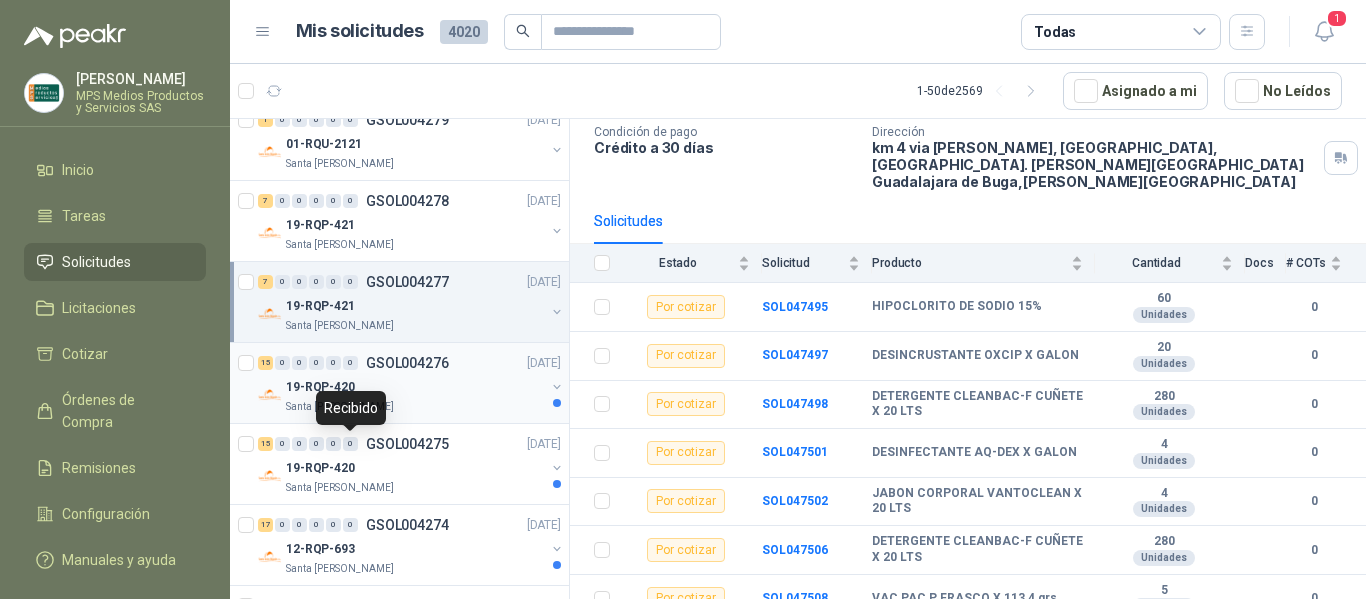 click on "19-RQP-420" at bounding box center [320, 387] 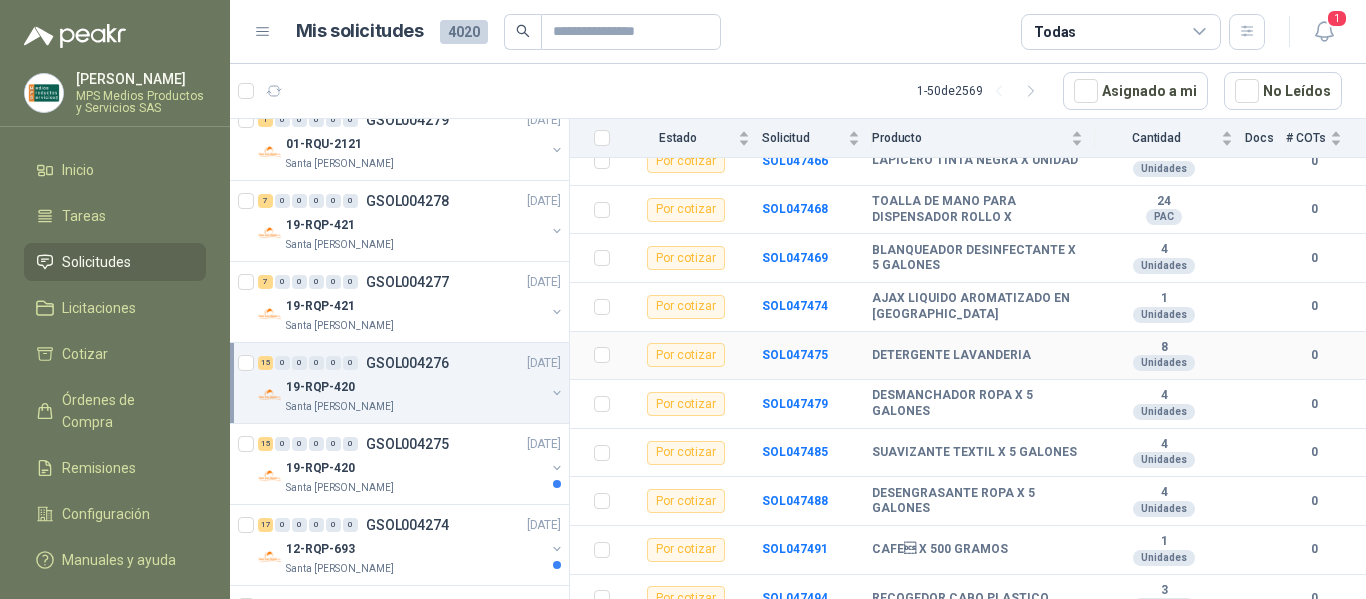 scroll, scrollTop: 423, scrollLeft: 0, axis: vertical 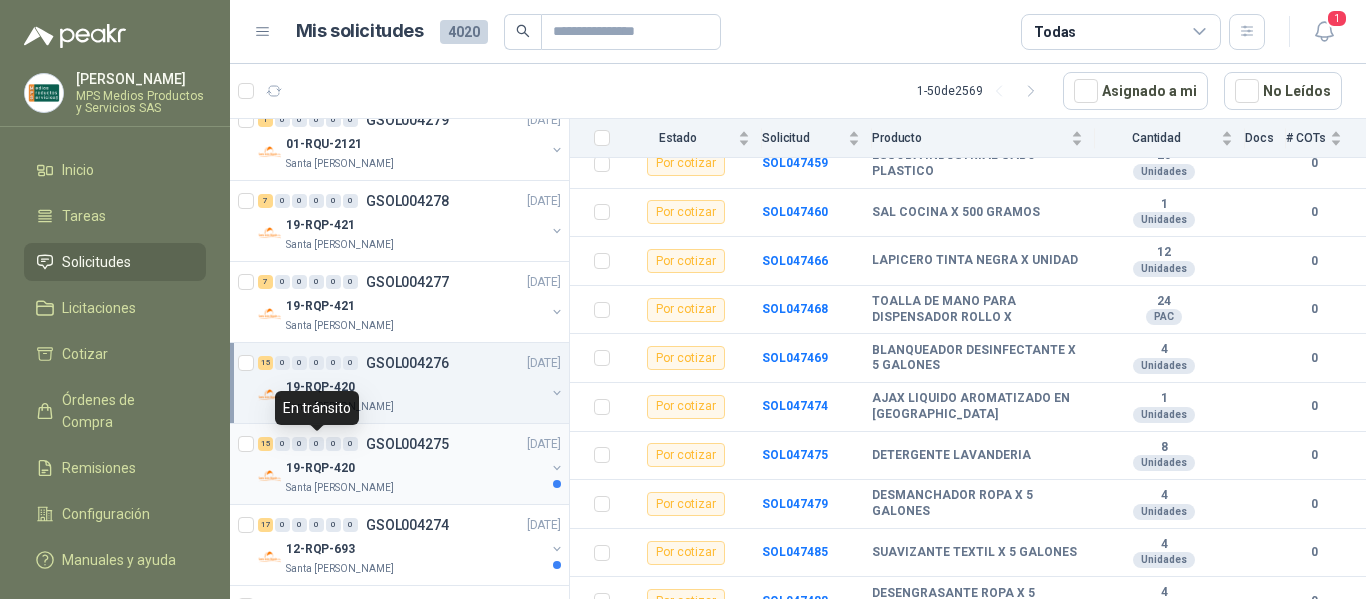 click on "0" at bounding box center (316, 444) 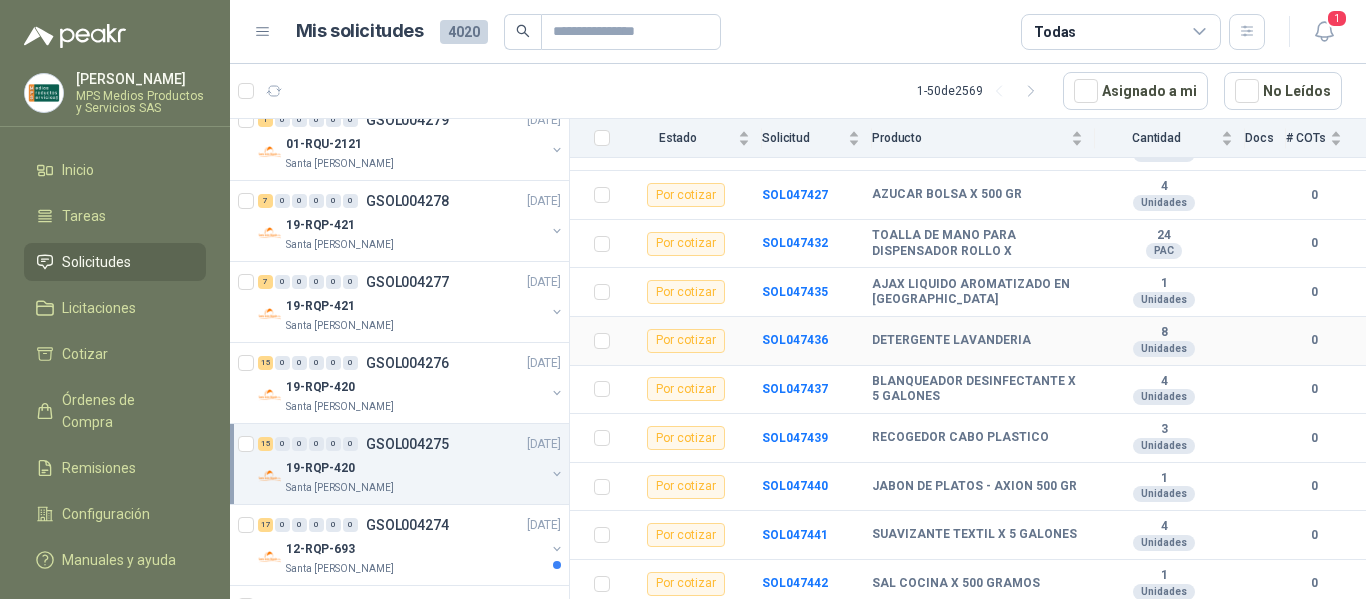 scroll, scrollTop: 500, scrollLeft: 0, axis: vertical 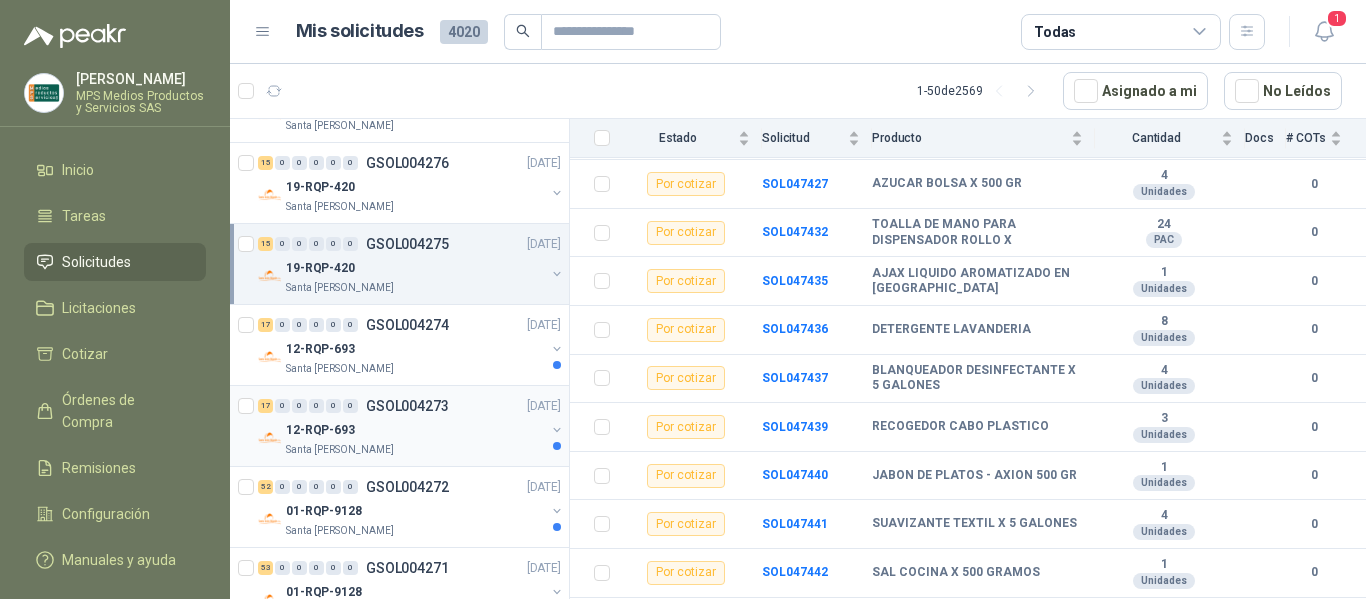 click on "GSOL004273" at bounding box center (407, 406) 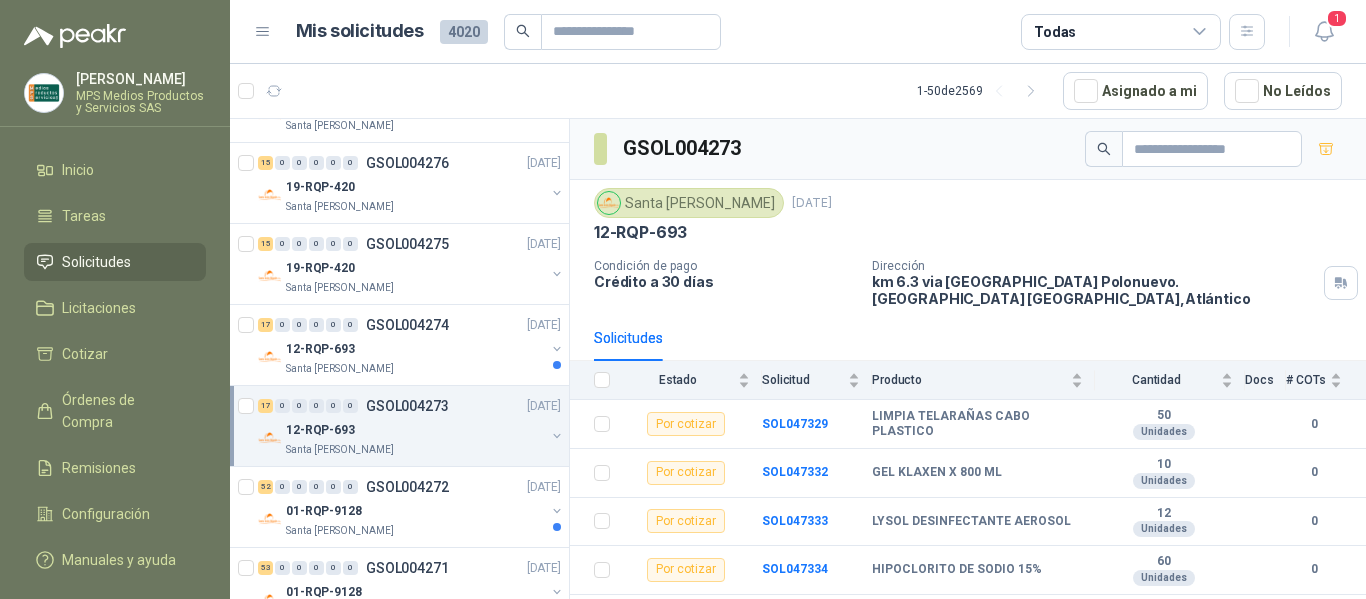 scroll, scrollTop: 100, scrollLeft: 0, axis: vertical 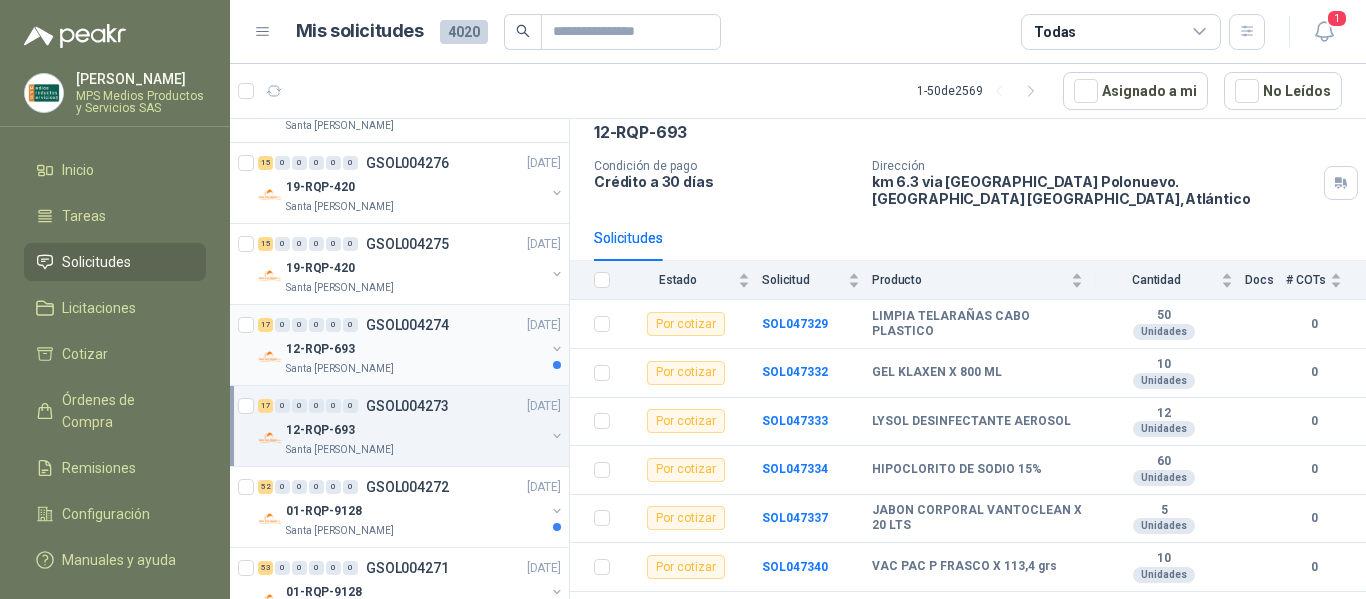 click on "12-RQP-693" at bounding box center (415, 349) 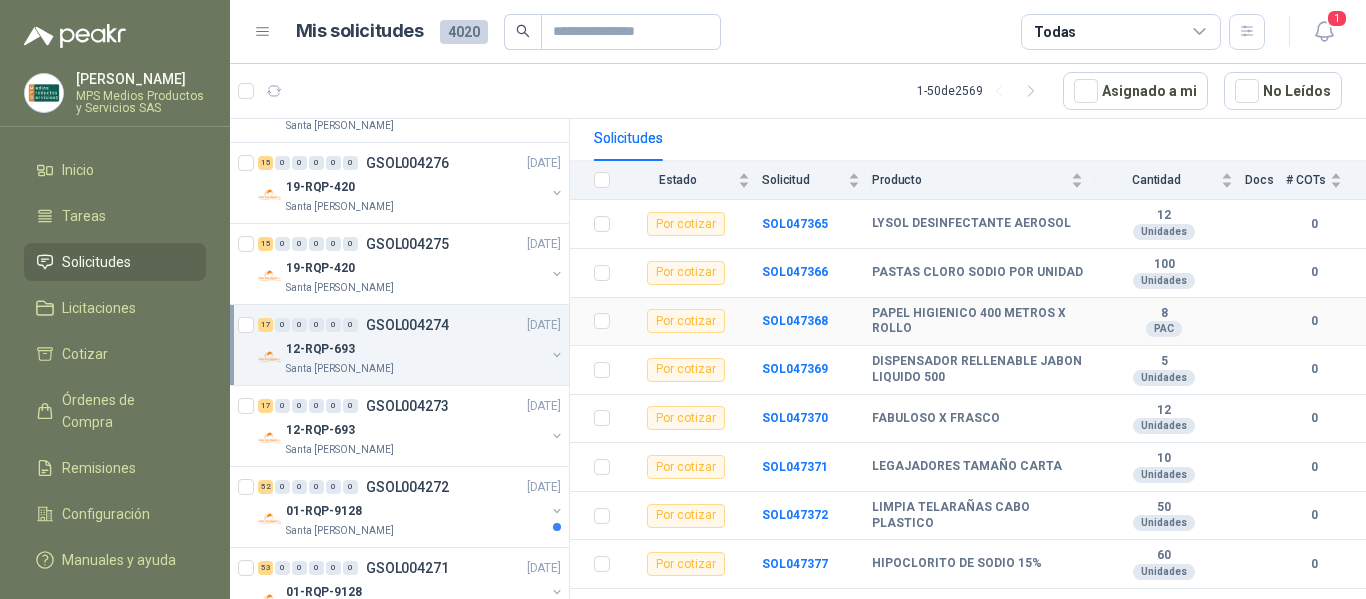 scroll, scrollTop: 400, scrollLeft: 0, axis: vertical 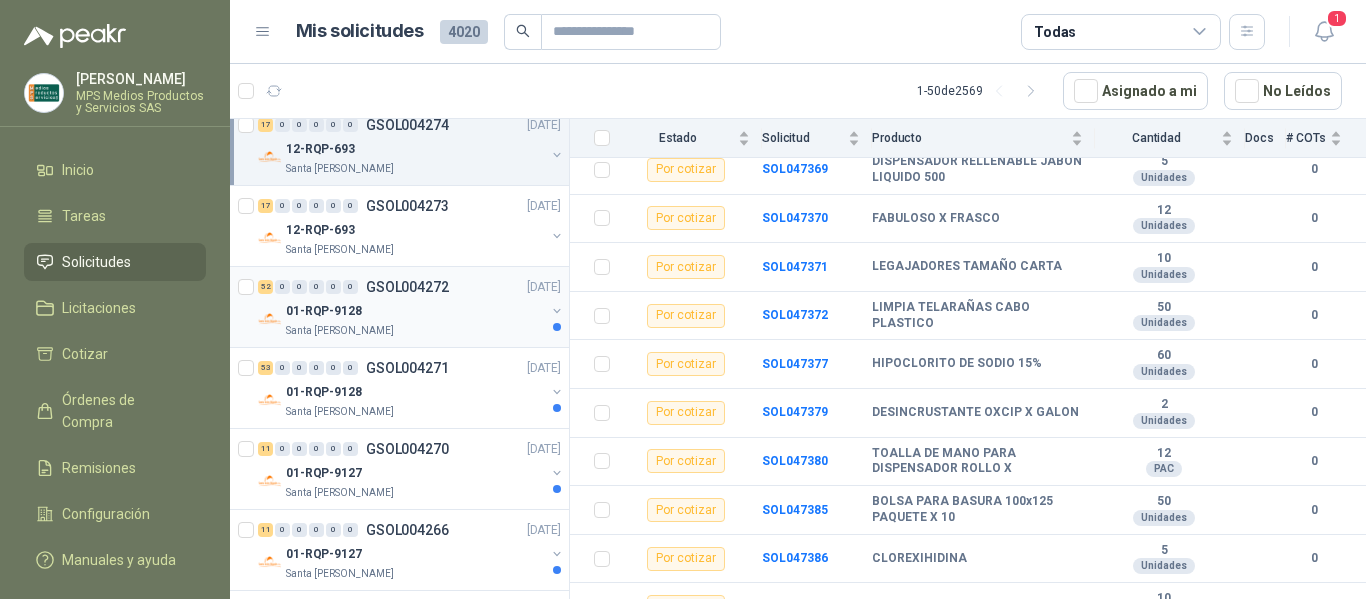 click on "Santa [PERSON_NAME]" at bounding box center (415, 331) 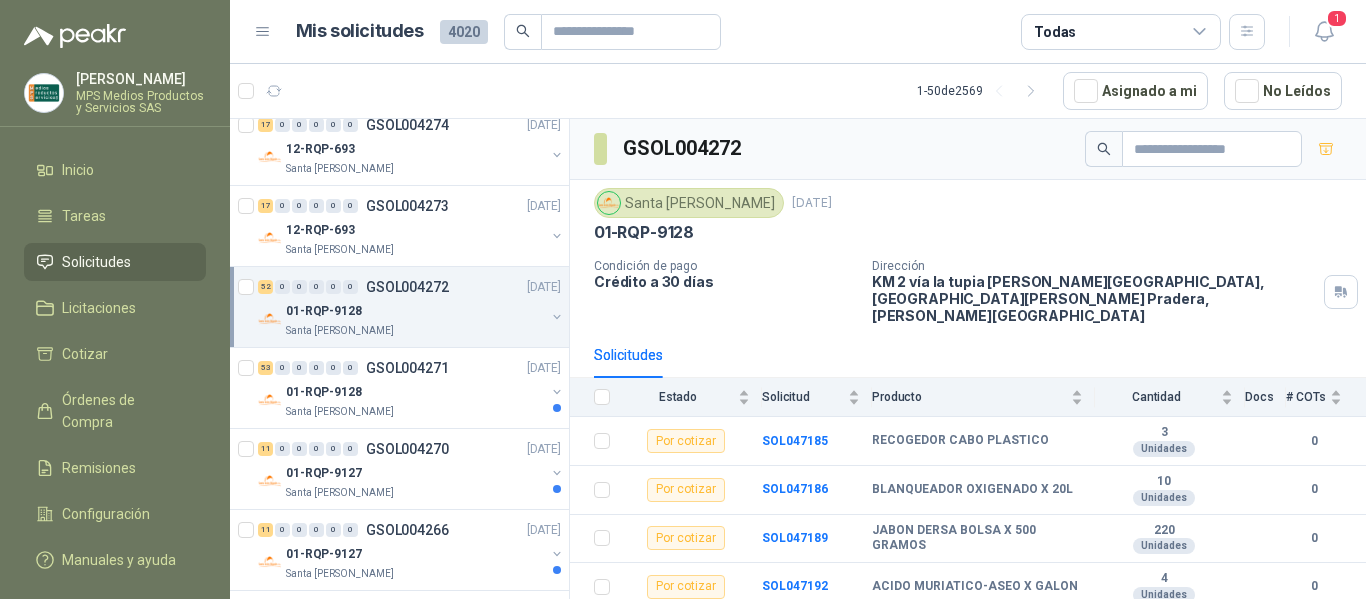 scroll, scrollTop: 100, scrollLeft: 0, axis: vertical 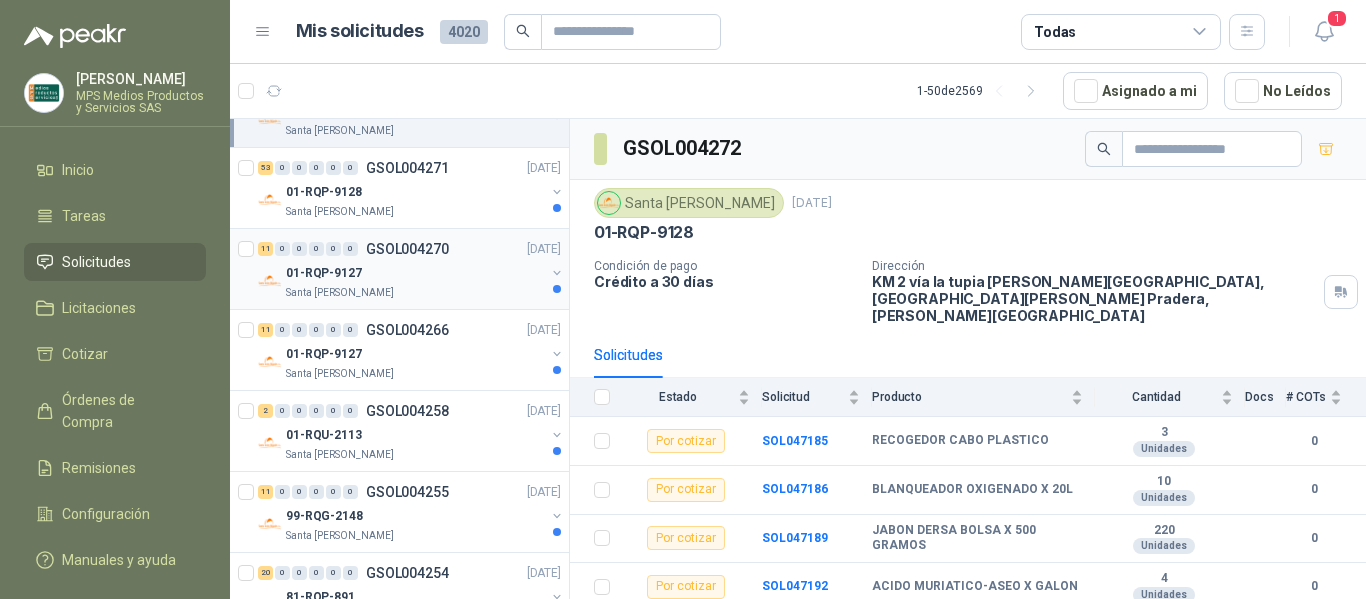 click on "01-RQP-9127" at bounding box center [415, 273] 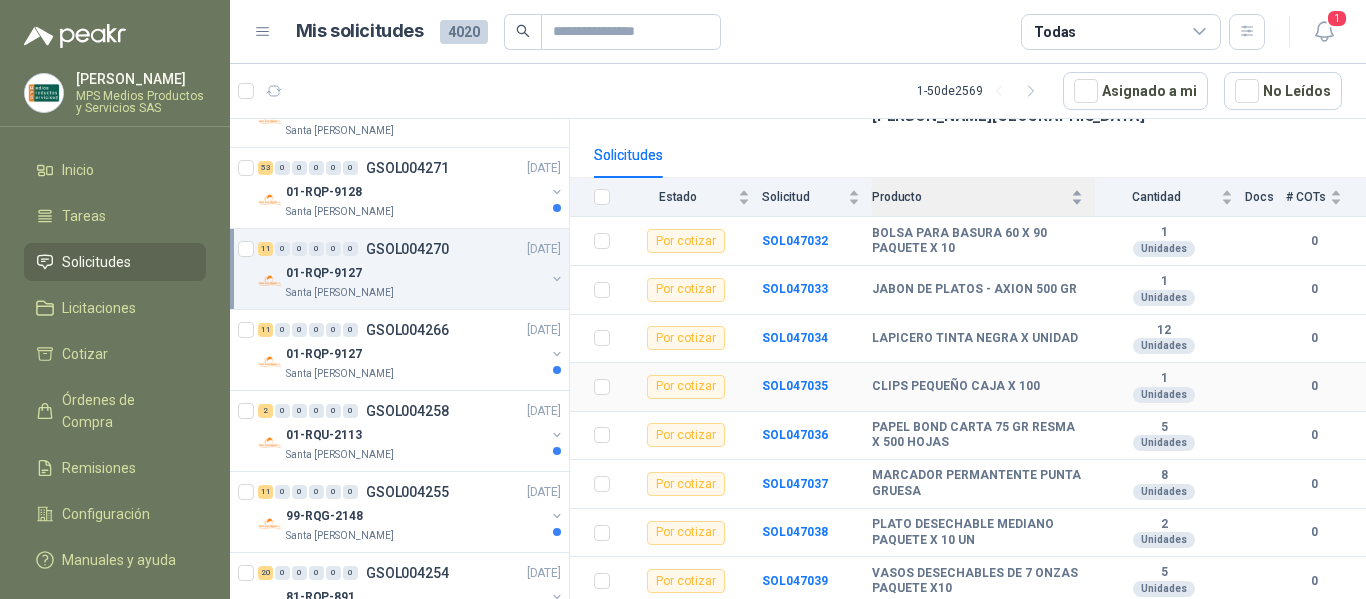 scroll, scrollTop: 100, scrollLeft: 0, axis: vertical 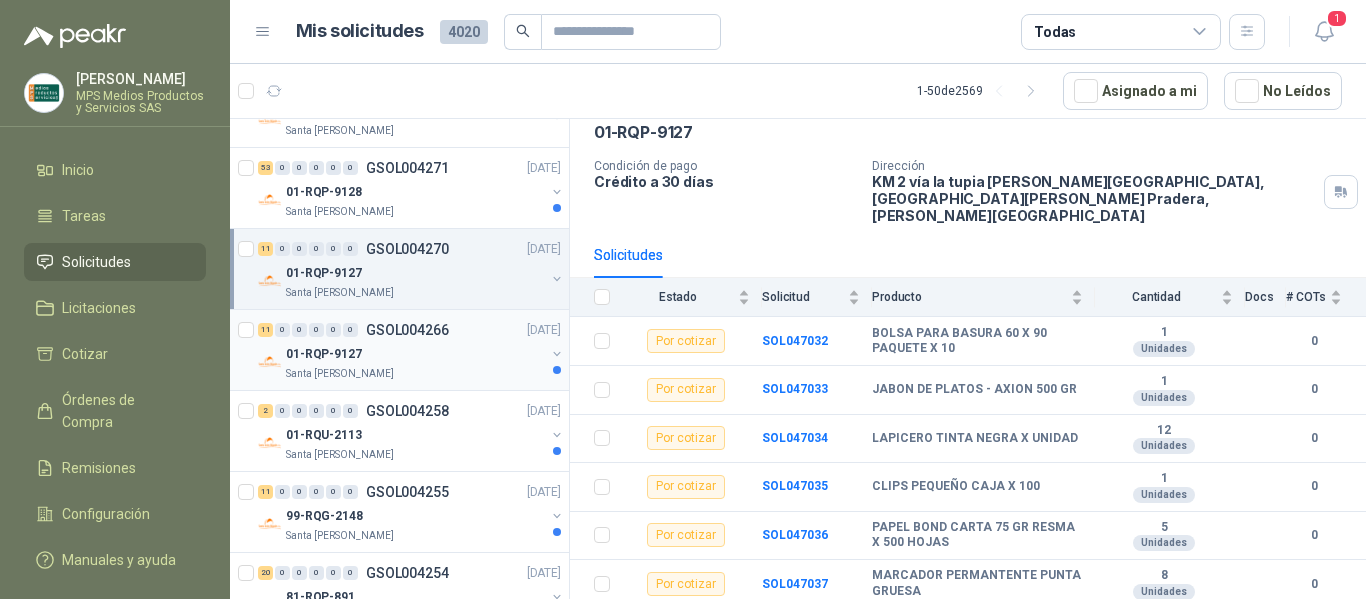 click on "01-RQP-9127" at bounding box center [415, 354] 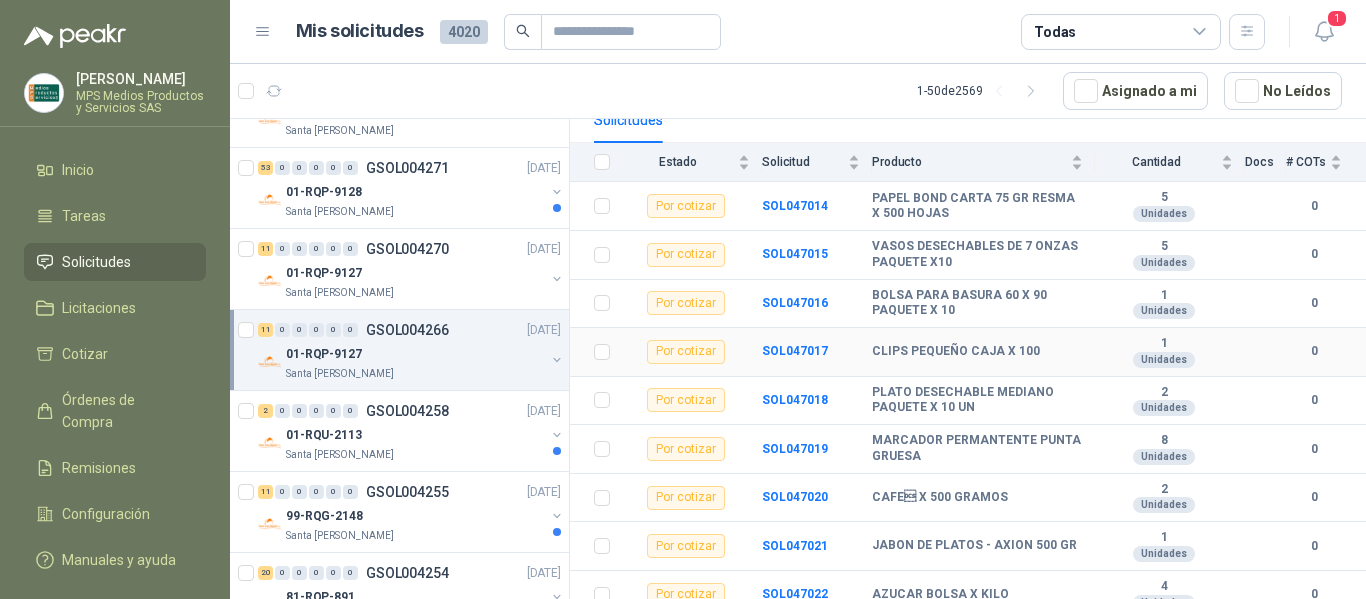 scroll, scrollTop: 200, scrollLeft: 0, axis: vertical 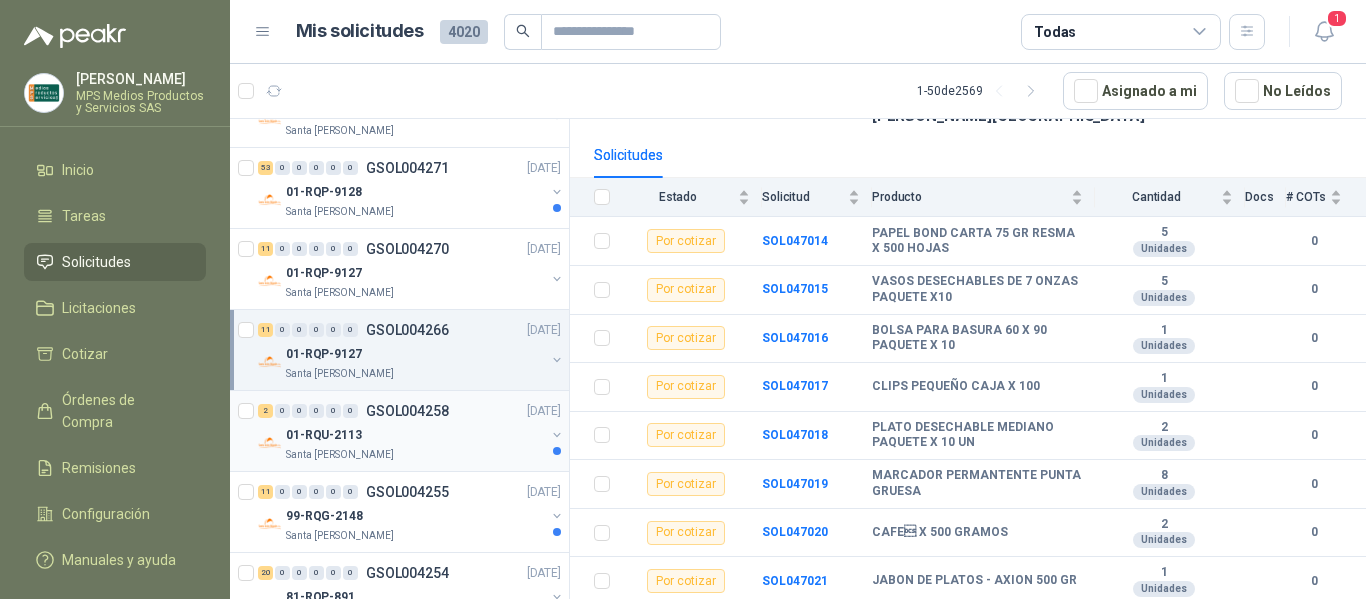 click on "Santa [PERSON_NAME]" at bounding box center (415, 455) 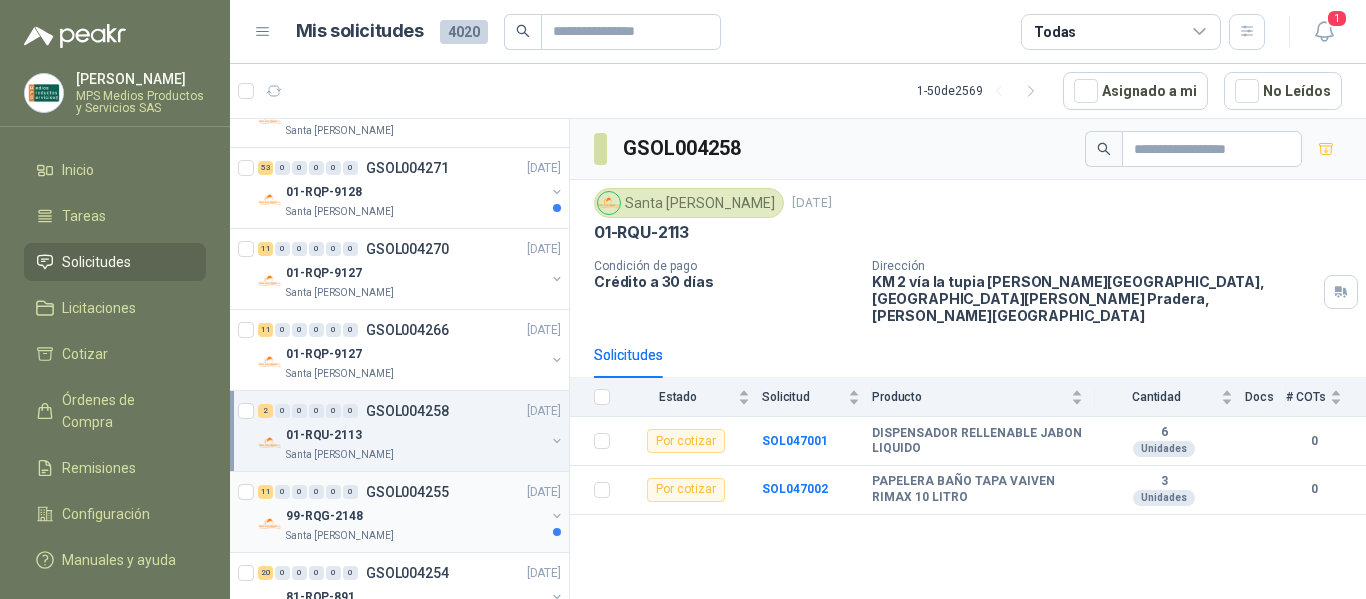 click on "99-RQG-2148" at bounding box center [415, 516] 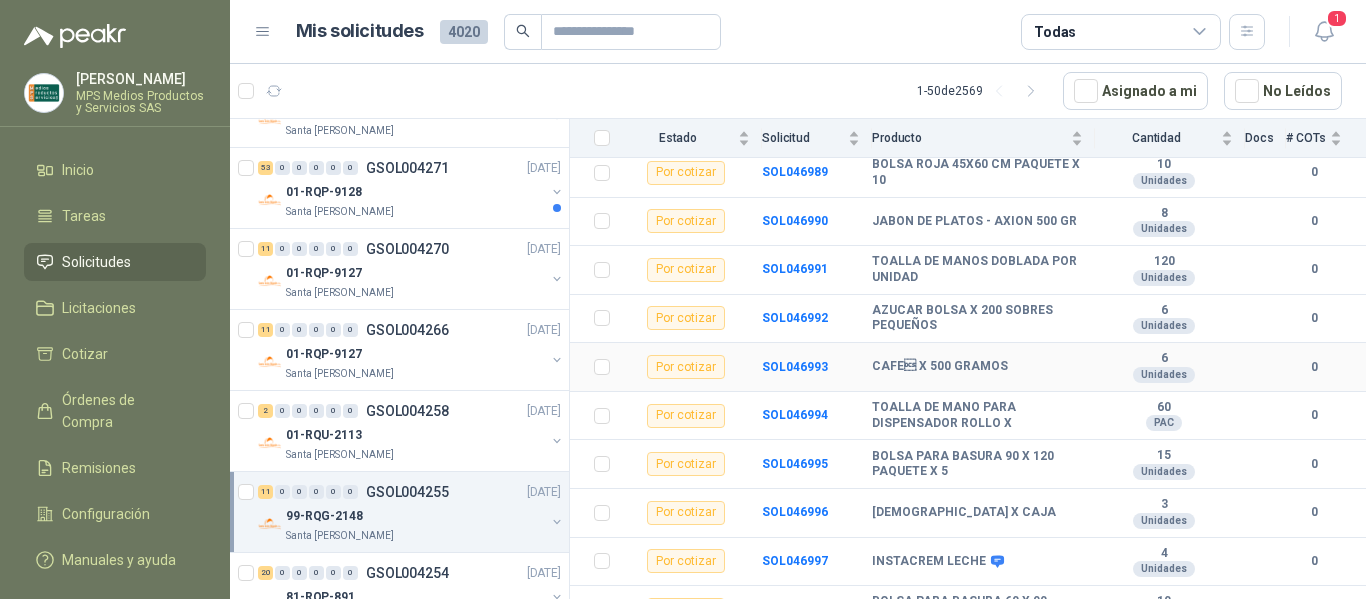 scroll, scrollTop: 315, scrollLeft: 0, axis: vertical 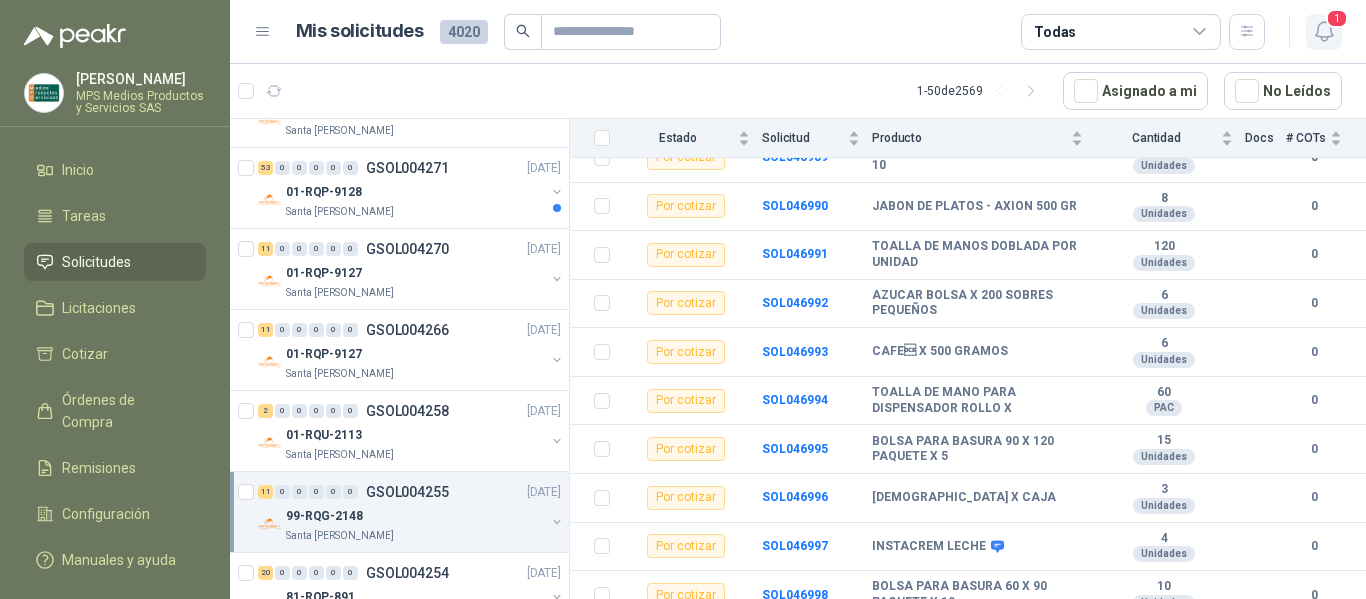 click 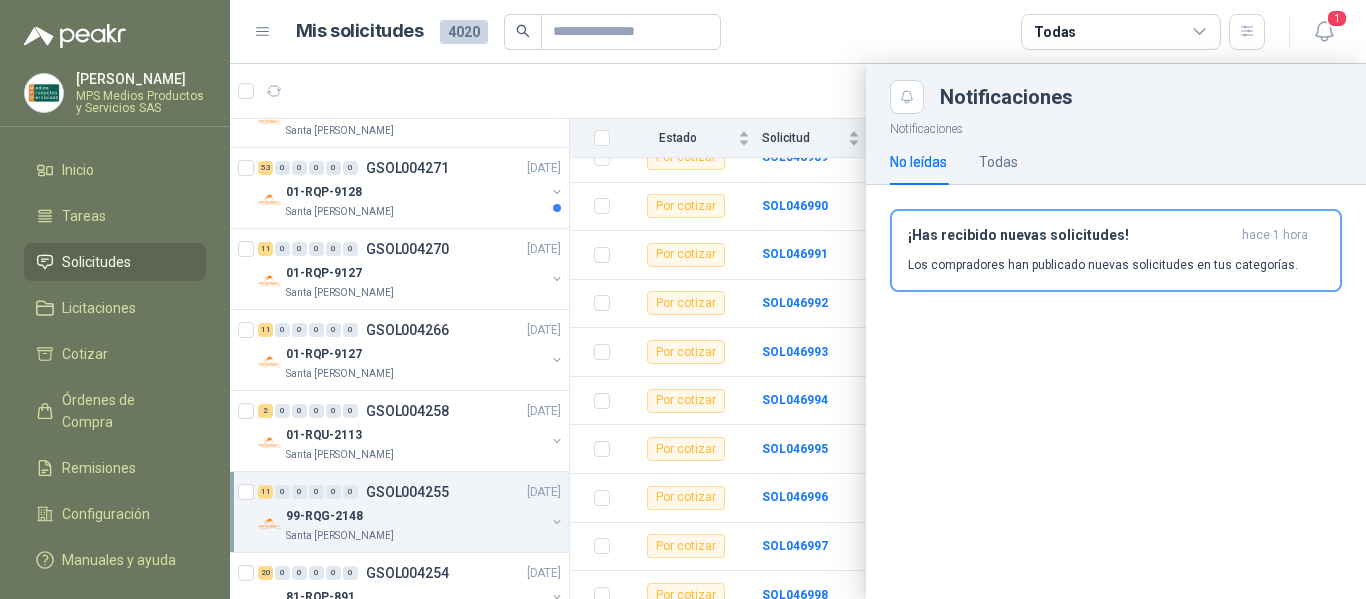 click on "Mis solicitudes 4020 Todas" at bounding box center (781, 32) 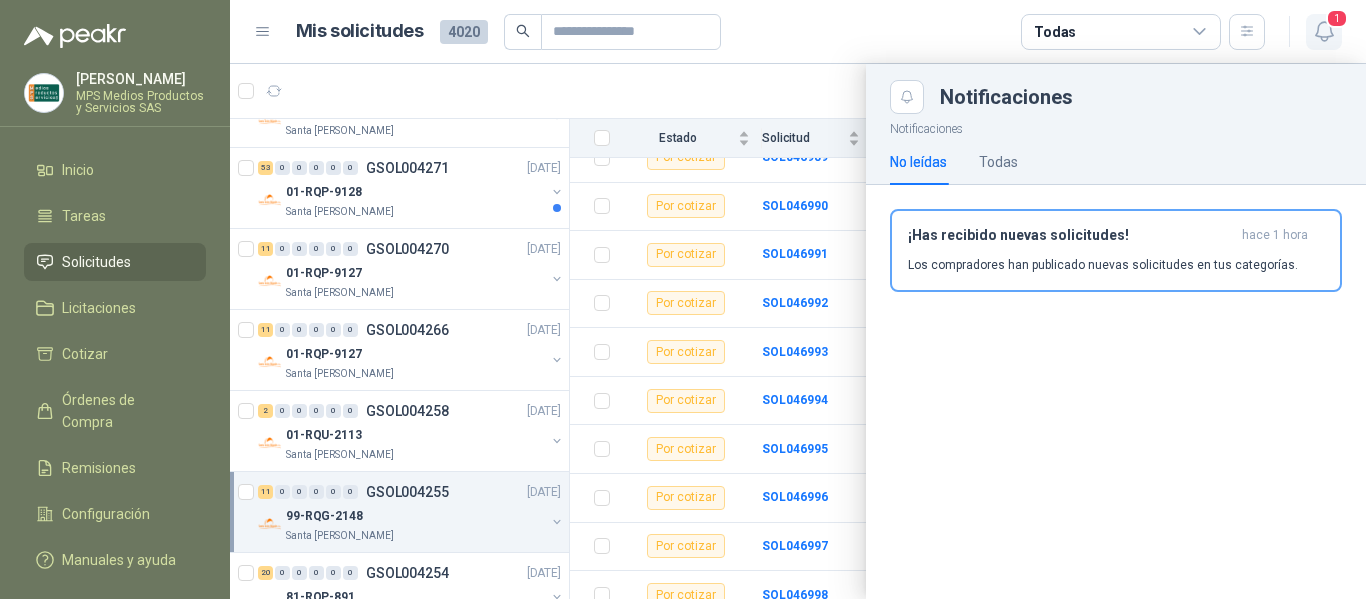 click on "1" at bounding box center [1337, 18] 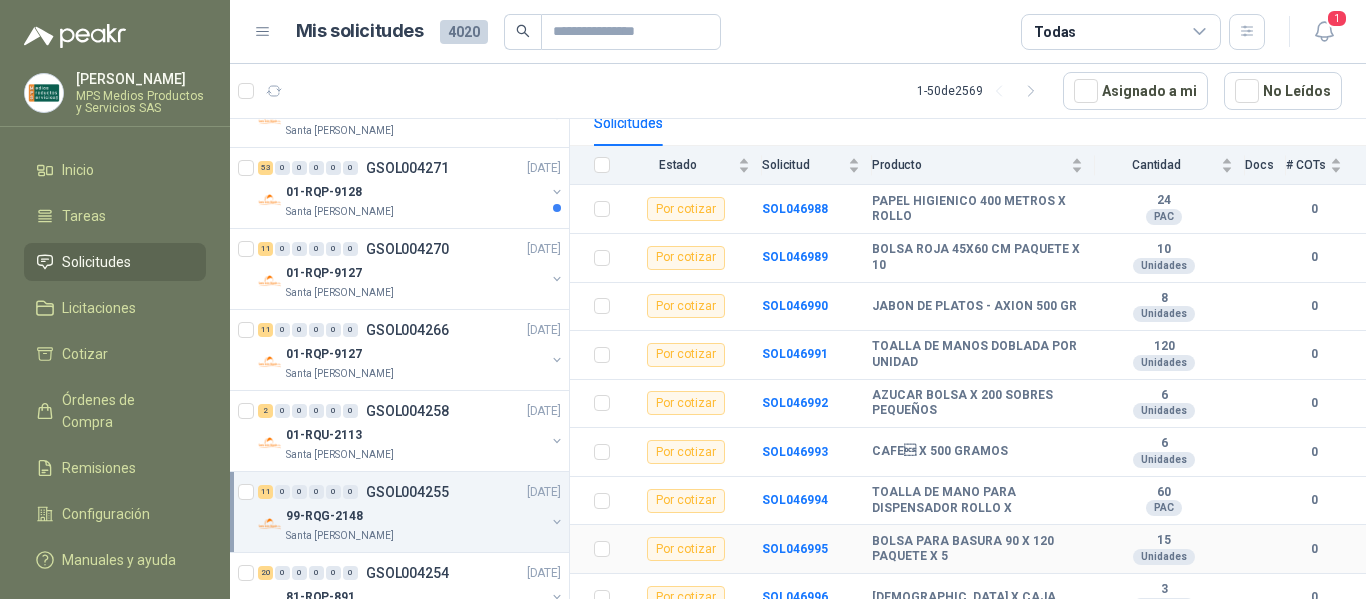 scroll, scrollTop: 315, scrollLeft: 0, axis: vertical 